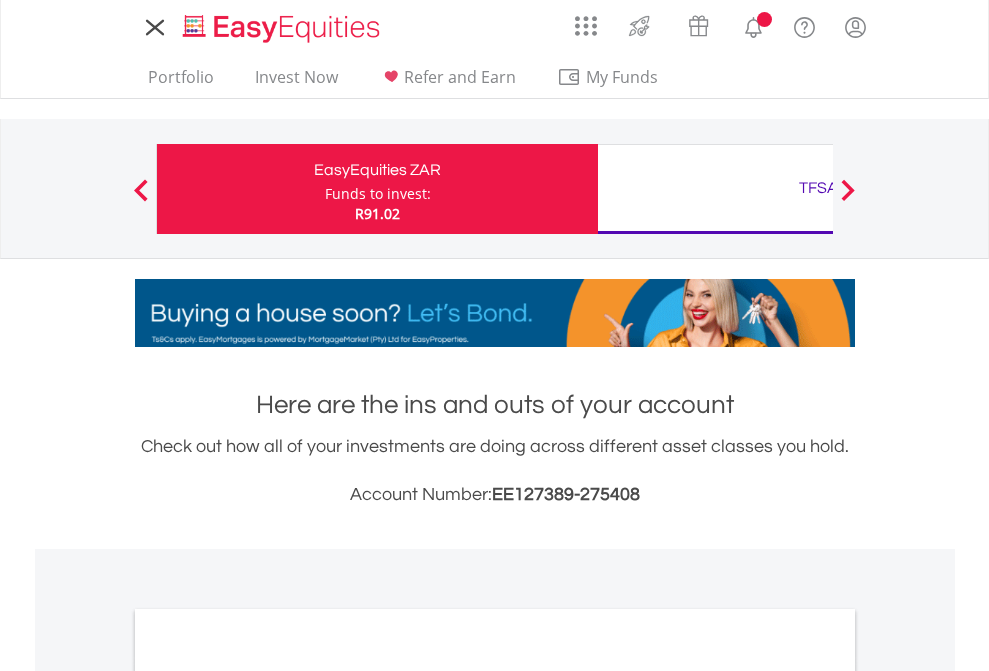 scroll, scrollTop: 0, scrollLeft: 0, axis: both 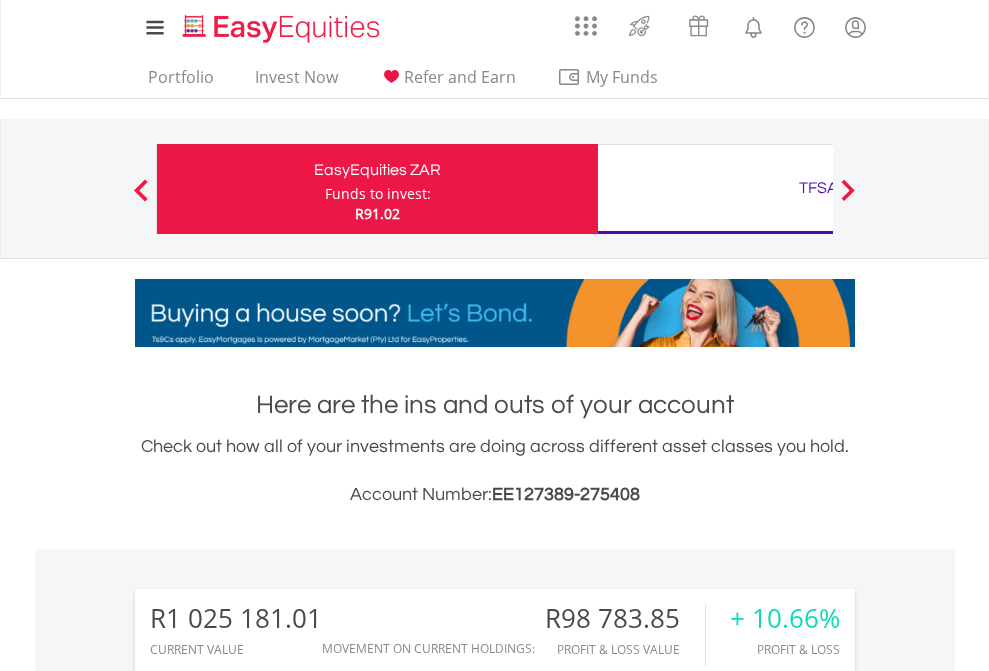 click on "Funds to invest:" at bounding box center [378, 194] 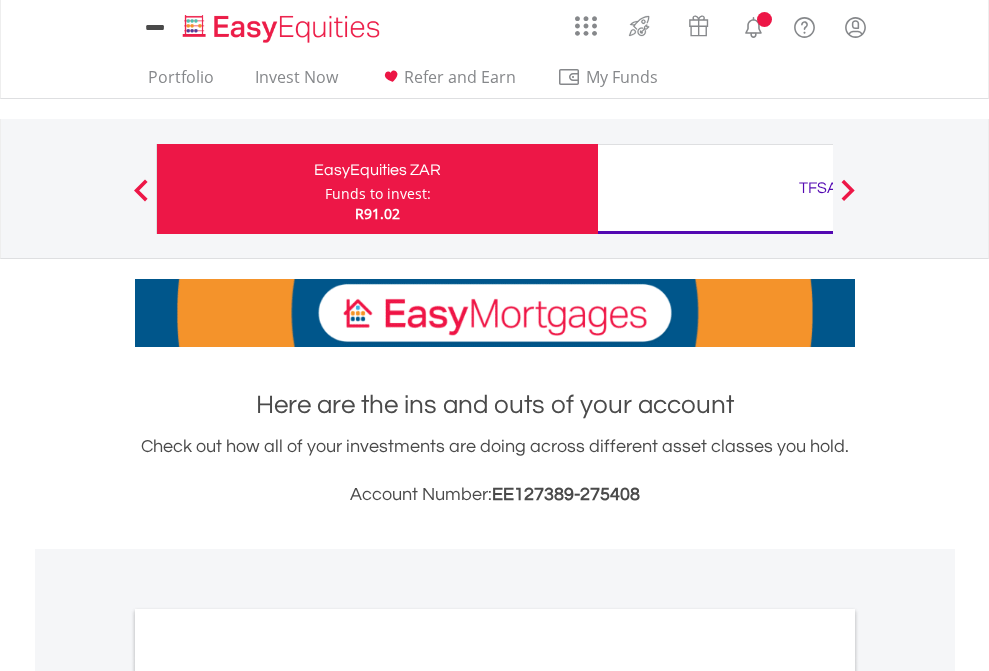scroll, scrollTop: 0, scrollLeft: 0, axis: both 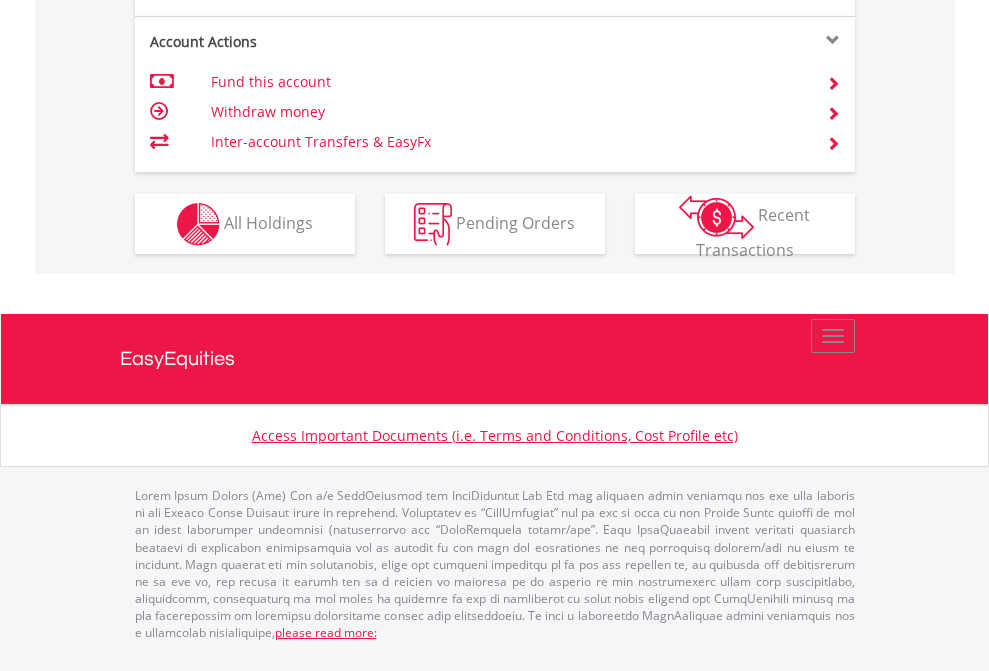 click on "Investment types" at bounding box center (706, -337) 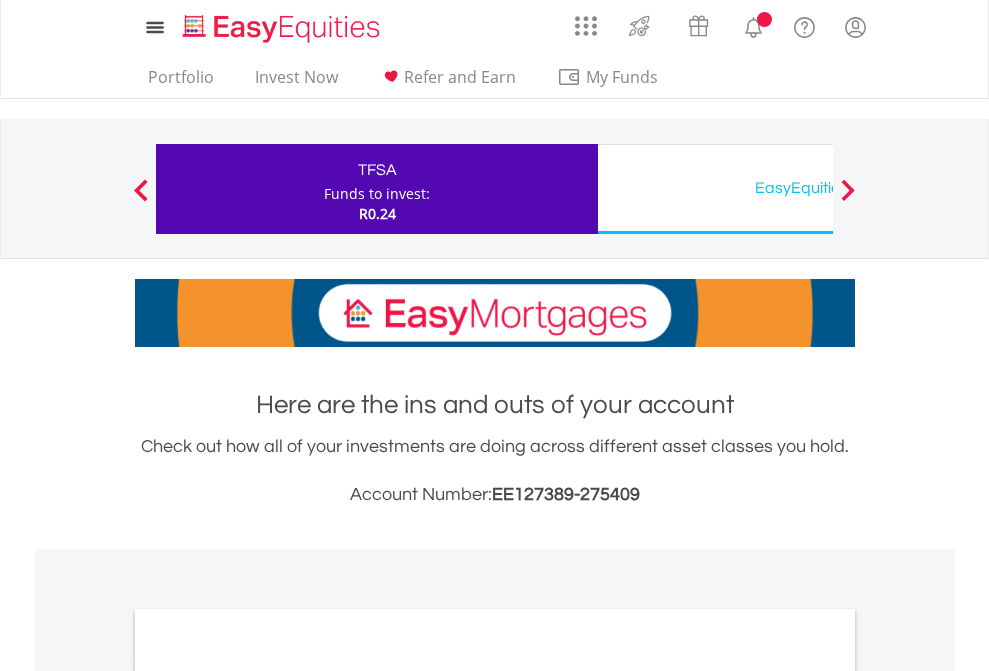 scroll, scrollTop: 0, scrollLeft: 0, axis: both 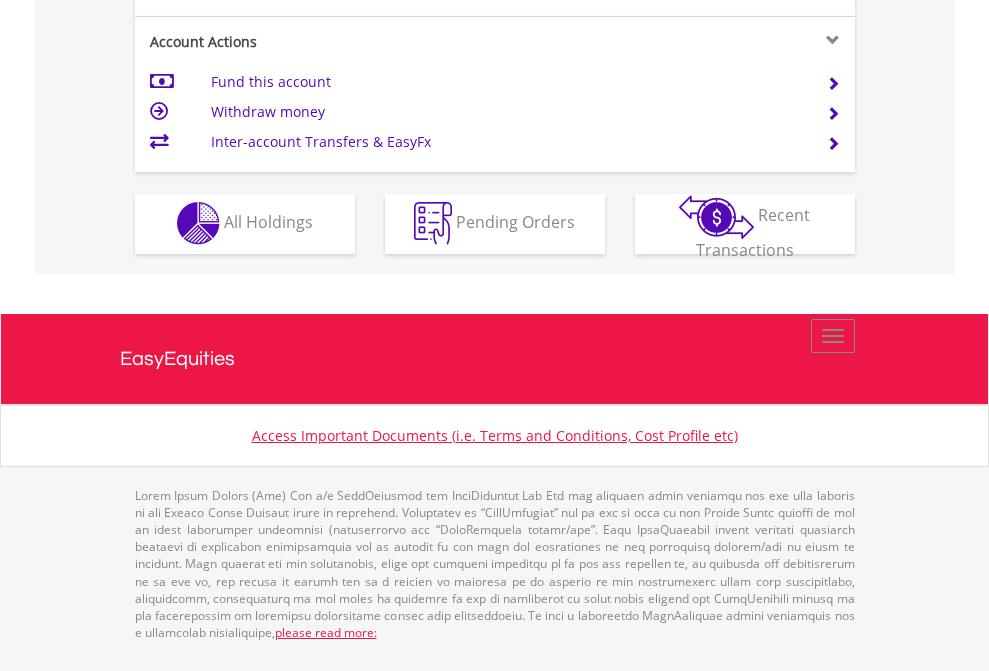 click on "Investment types" at bounding box center (706, -353) 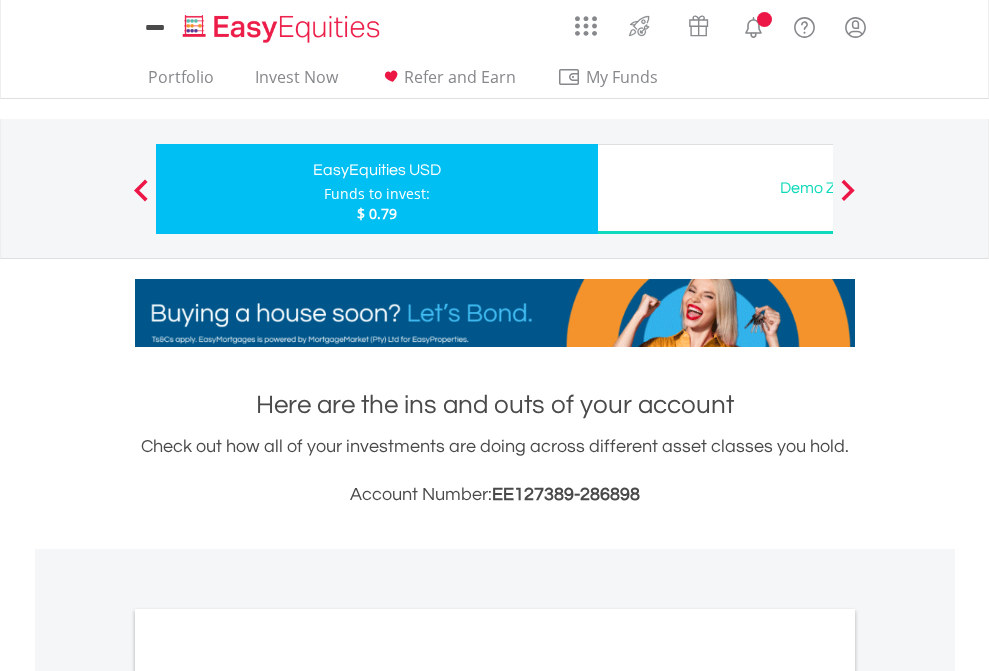 scroll, scrollTop: 0, scrollLeft: 0, axis: both 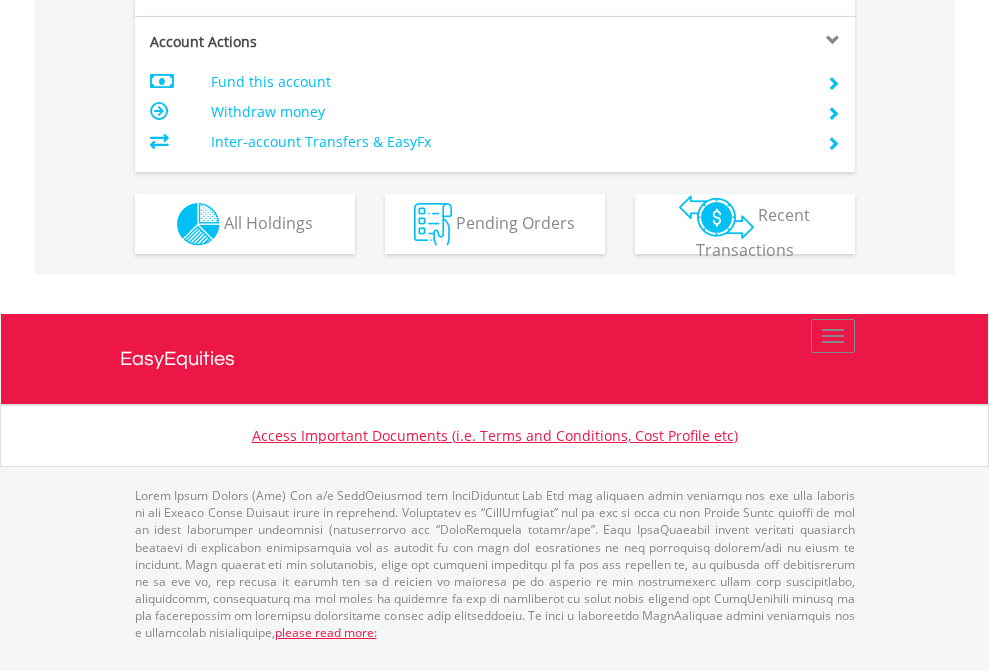 click on "Investment types" at bounding box center (706, -337) 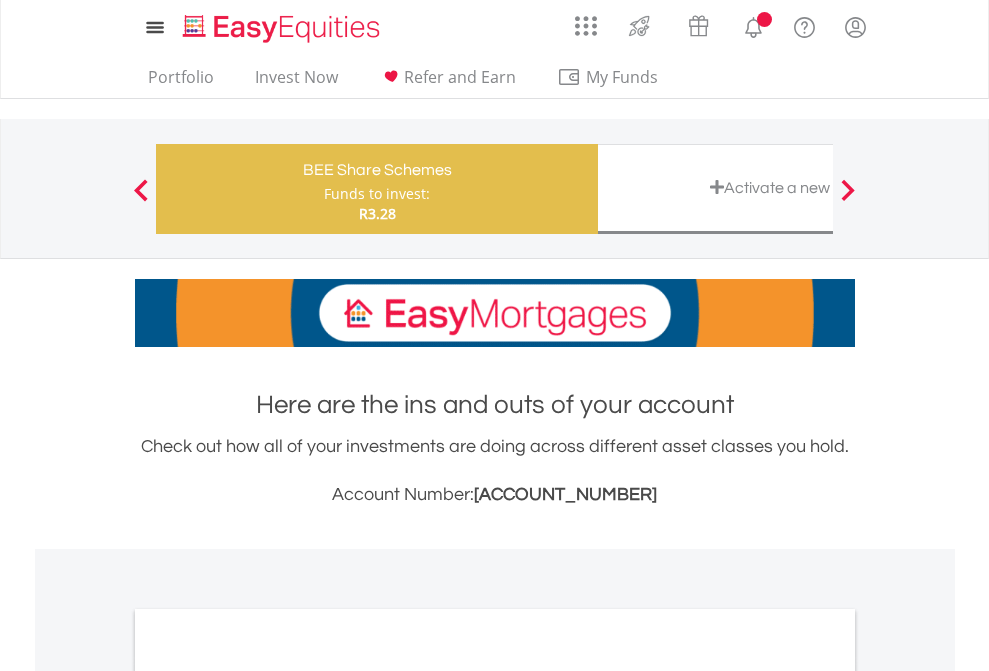 scroll, scrollTop: 0, scrollLeft: 0, axis: both 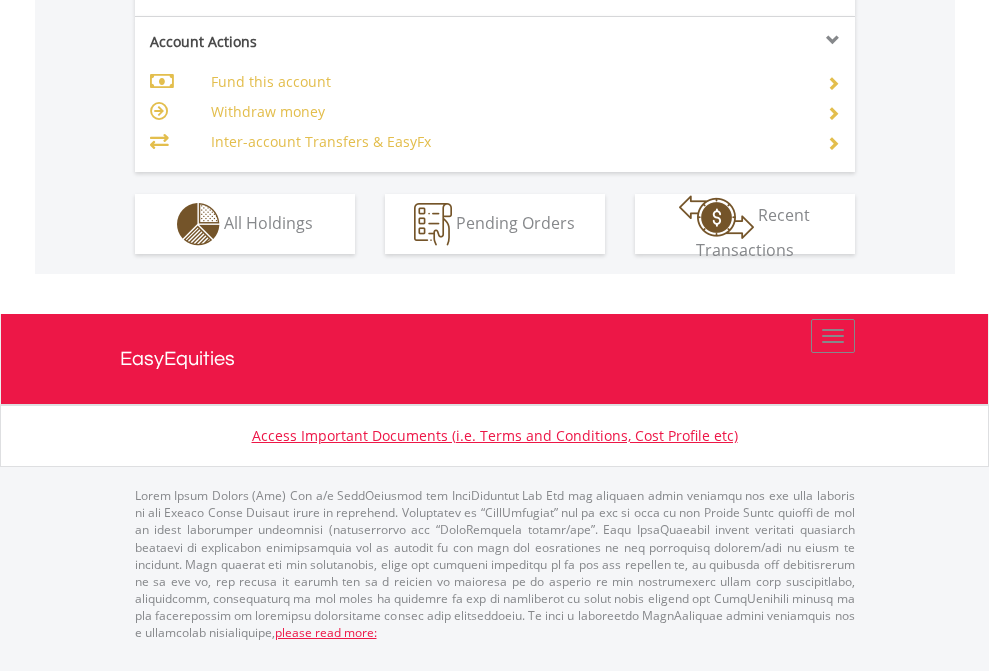 click on "Investment types" at bounding box center [706, -337] 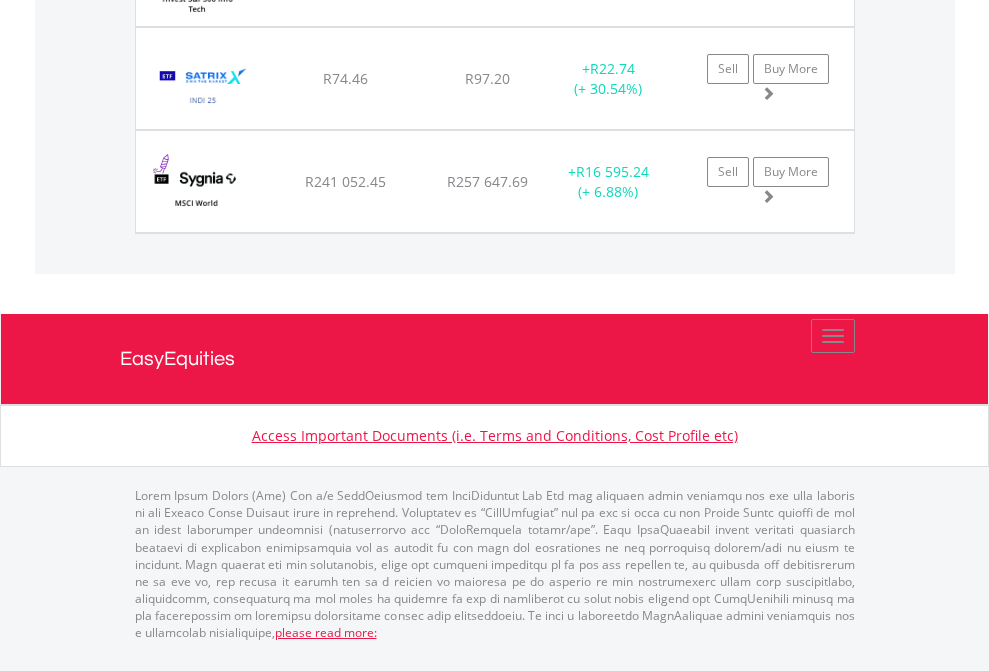 scroll, scrollTop: 2305, scrollLeft: 0, axis: vertical 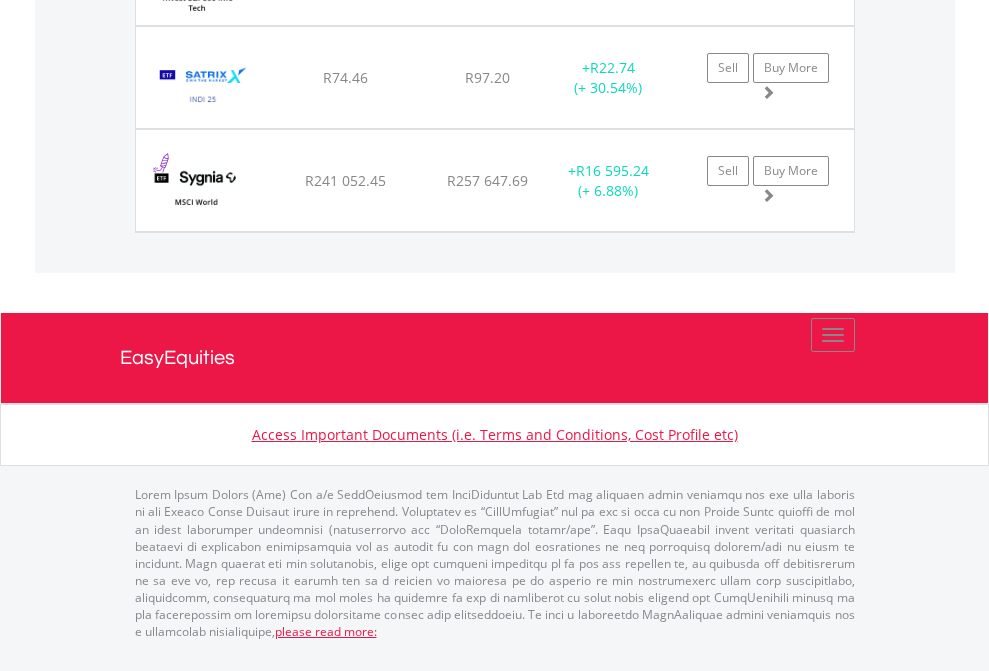 click on "TFSA" at bounding box center [818, -1748] 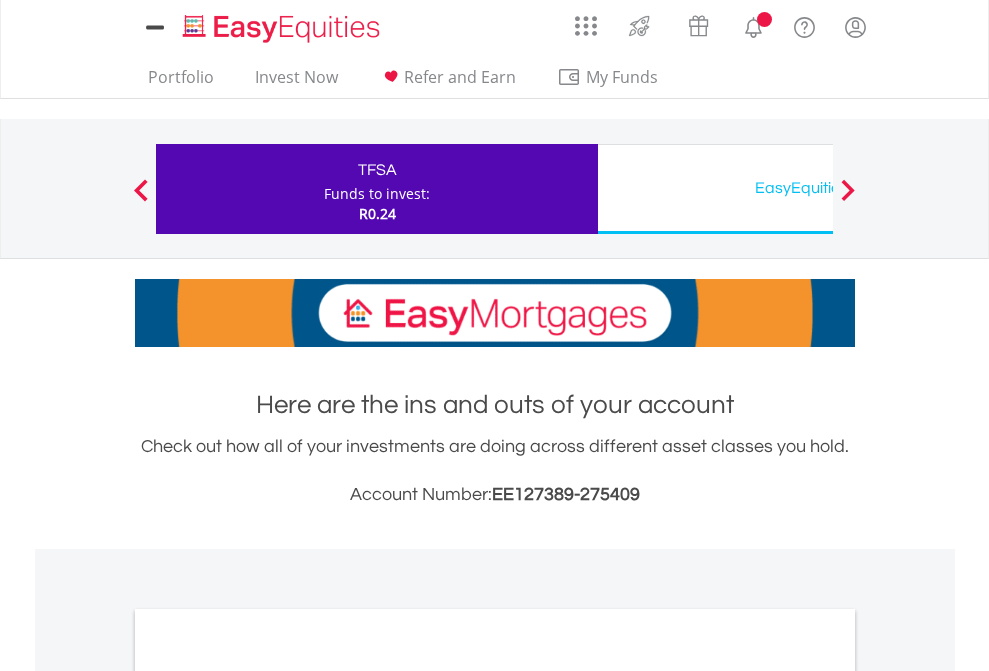 scroll, scrollTop: 0, scrollLeft: 0, axis: both 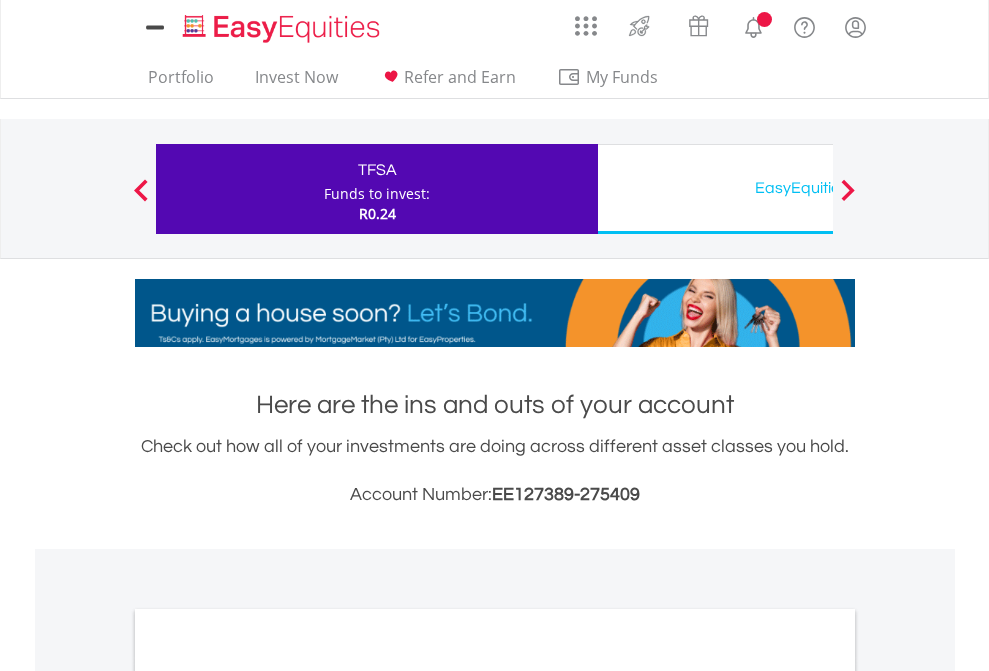 click on "All Holdings" at bounding box center (268, 1096) 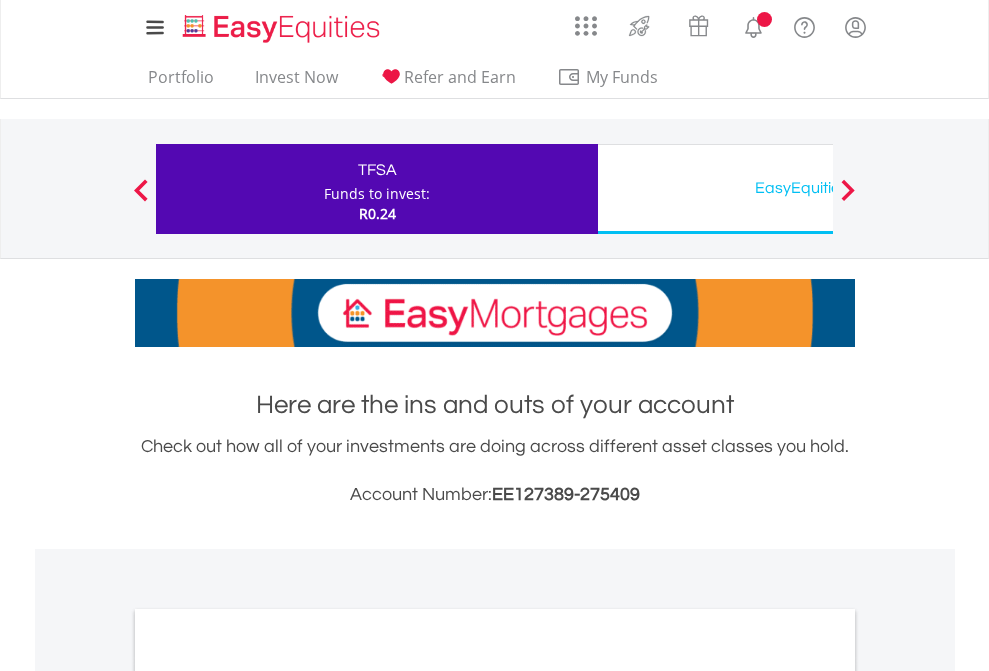 scroll, scrollTop: 1202, scrollLeft: 0, axis: vertical 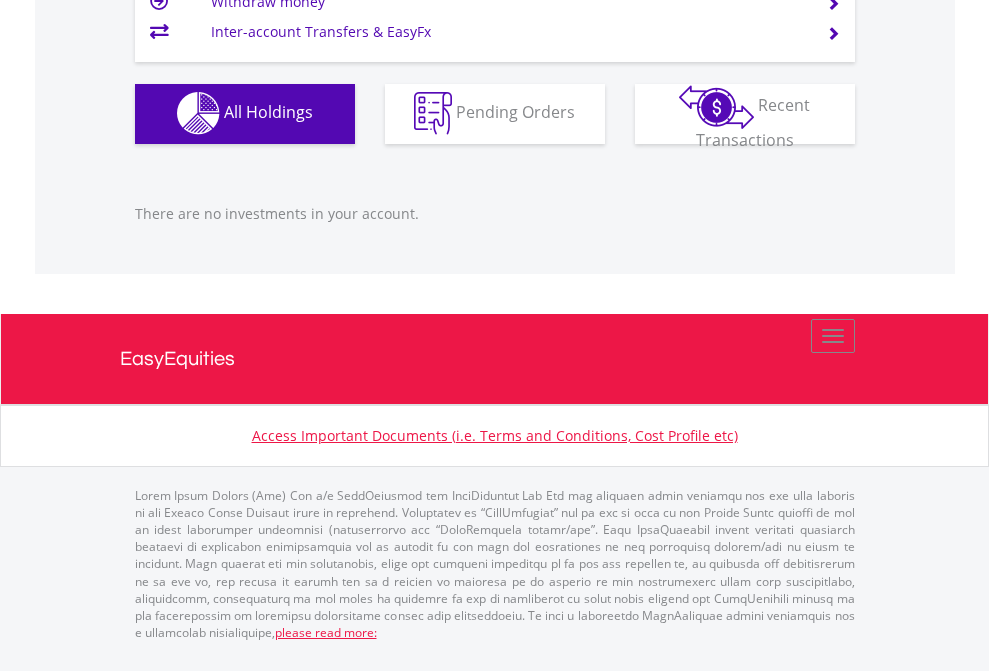 click on "EasyEquities USD" at bounding box center [818, -1142] 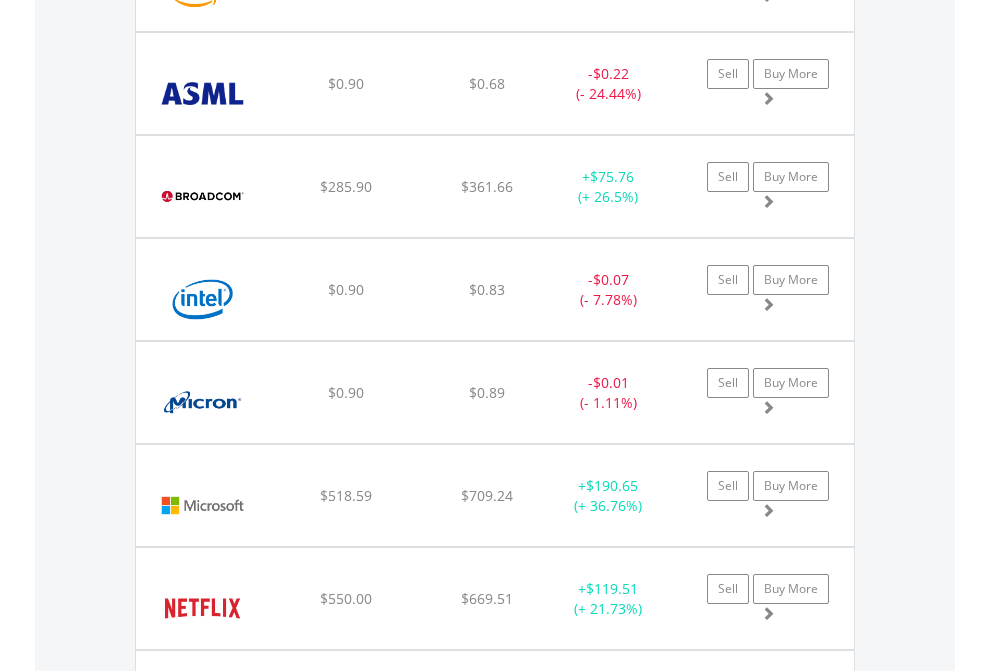 scroll, scrollTop: 2225, scrollLeft: 0, axis: vertical 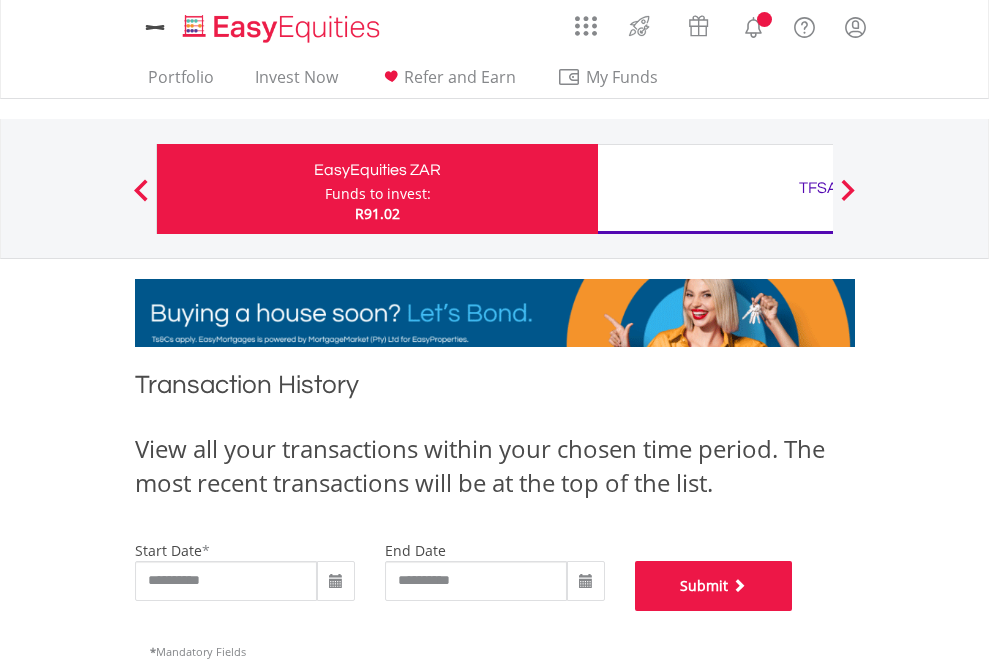 click on "Submit" at bounding box center [714, 586] 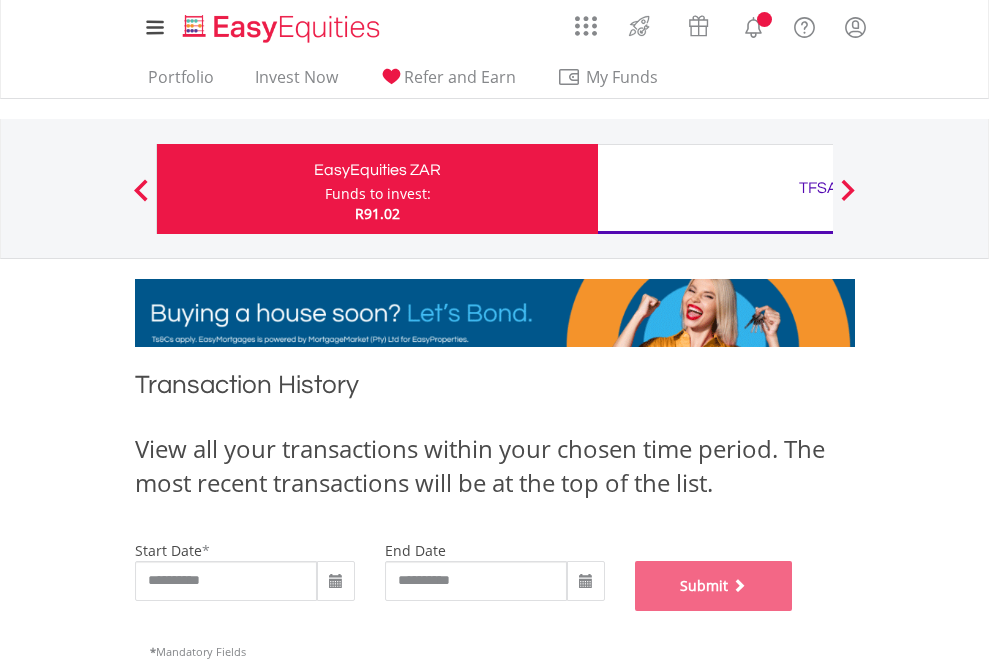 scroll, scrollTop: 811, scrollLeft: 0, axis: vertical 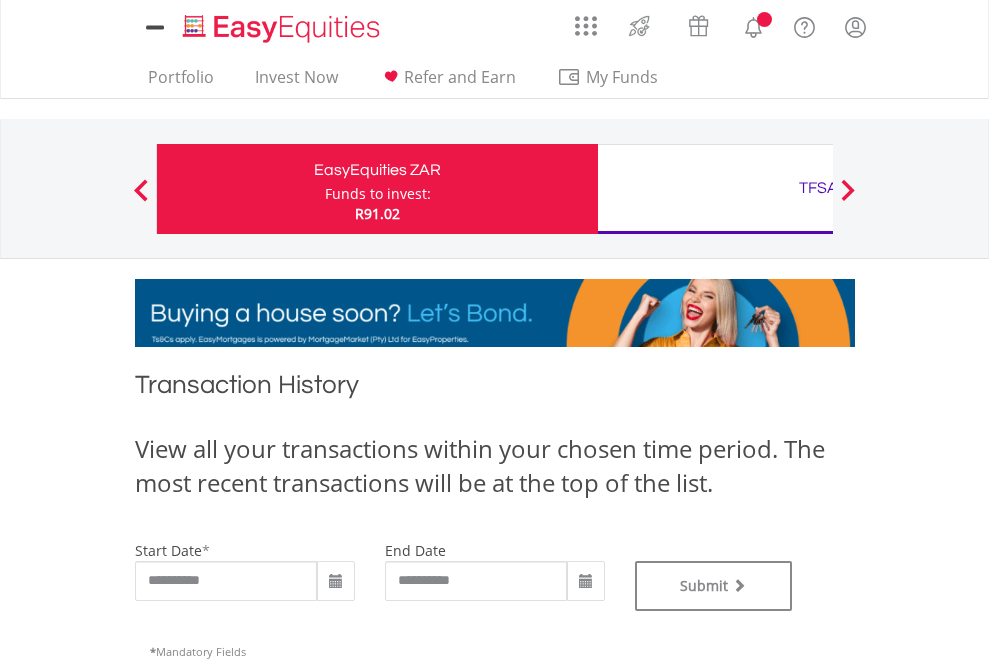 click on "TFSA" at bounding box center (818, 188) 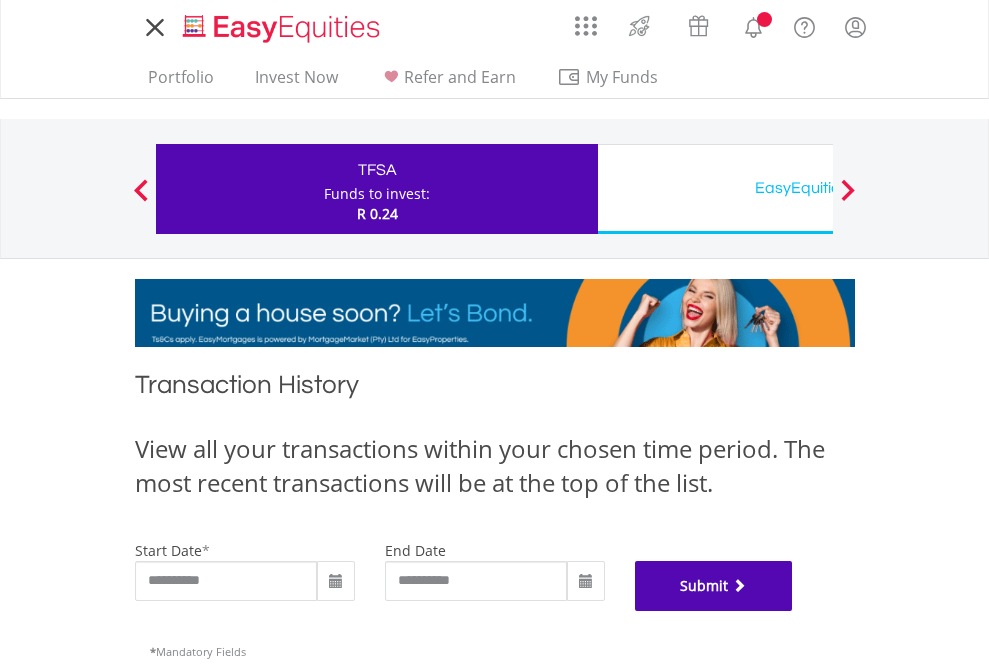 click on "Submit" at bounding box center (714, 586) 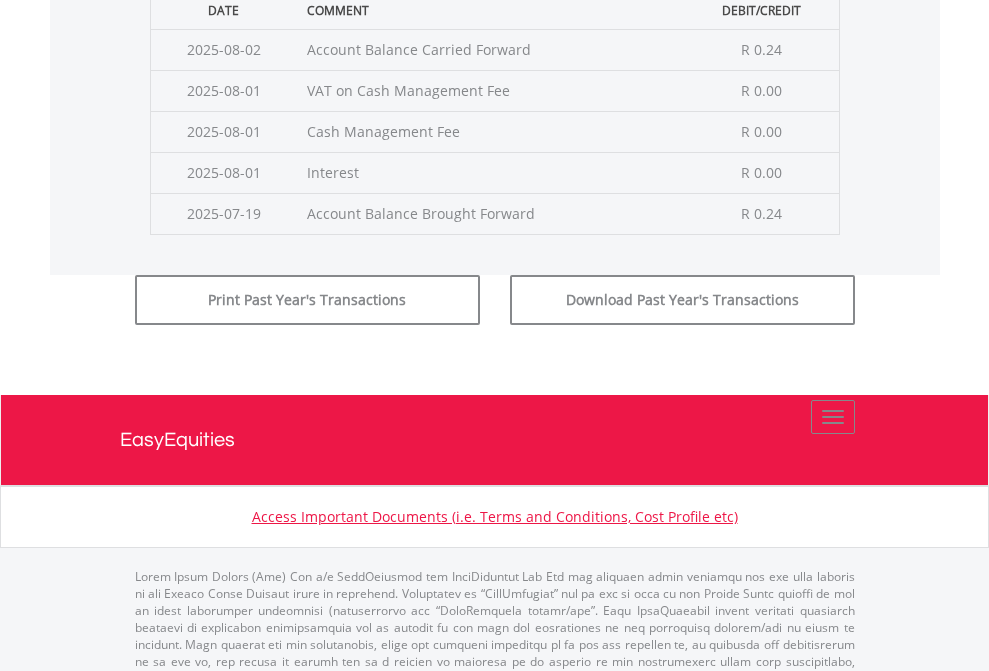 scroll, scrollTop: 811, scrollLeft: 0, axis: vertical 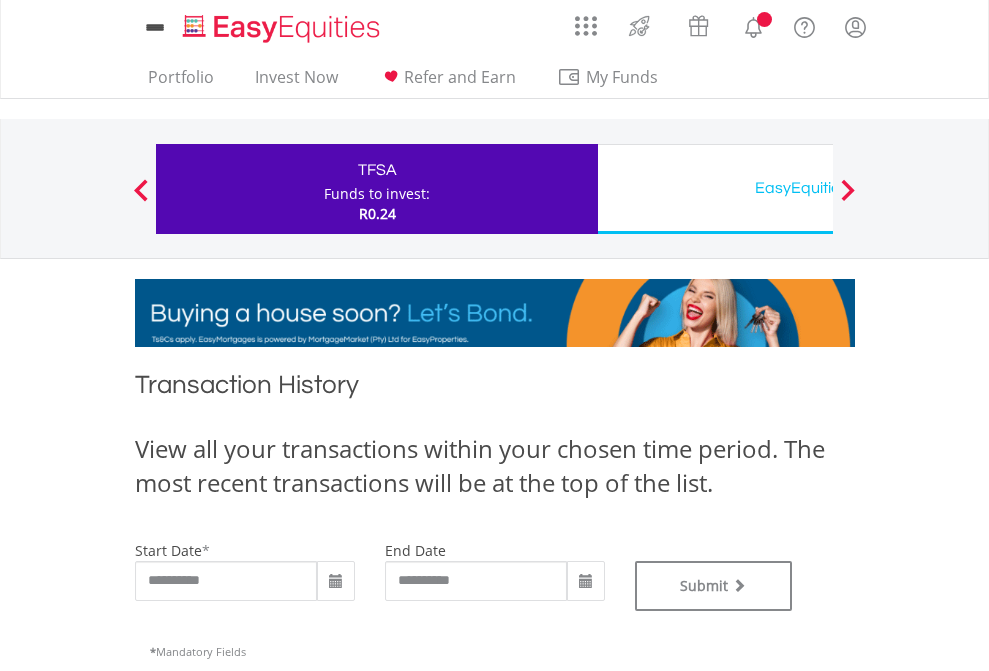 click on "EasyEquities USD" at bounding box center (818, 188) 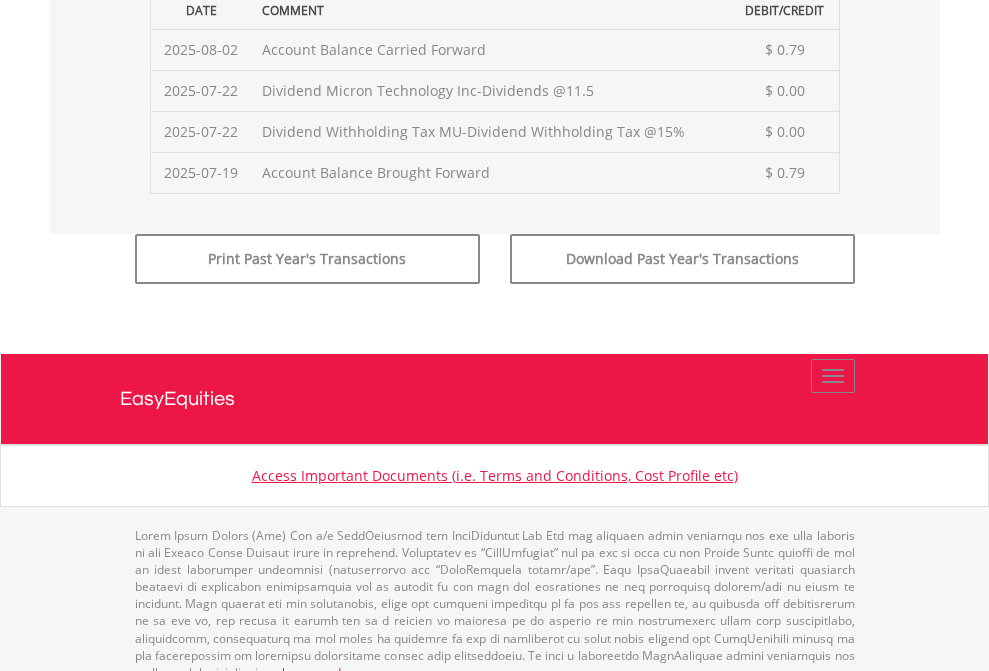 click on "Submit" at bounding box center [714, -225] 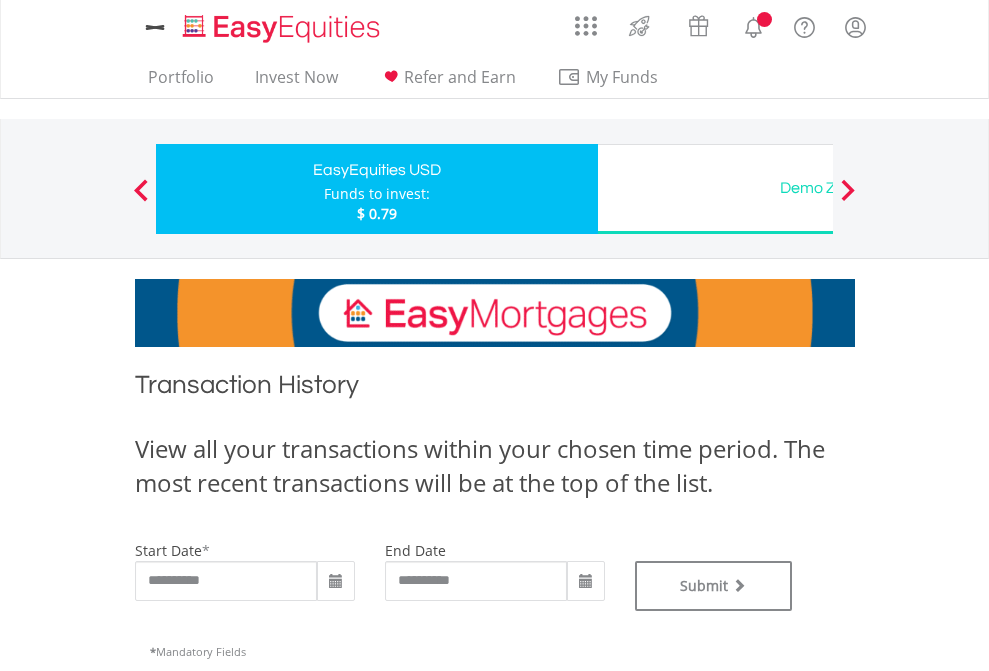 scroll, scrollTop: 0, scrollLeft: 0, axis: both 